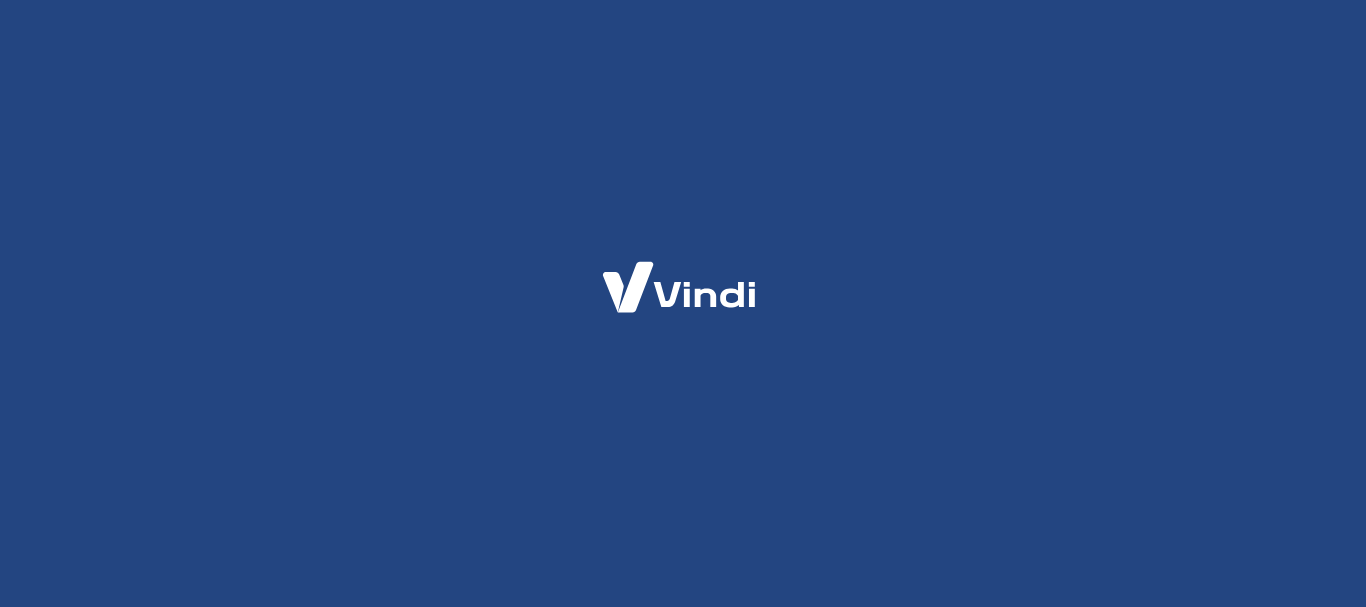 scroll, scrollTop: 0, scrollLeft: 0, axis: both 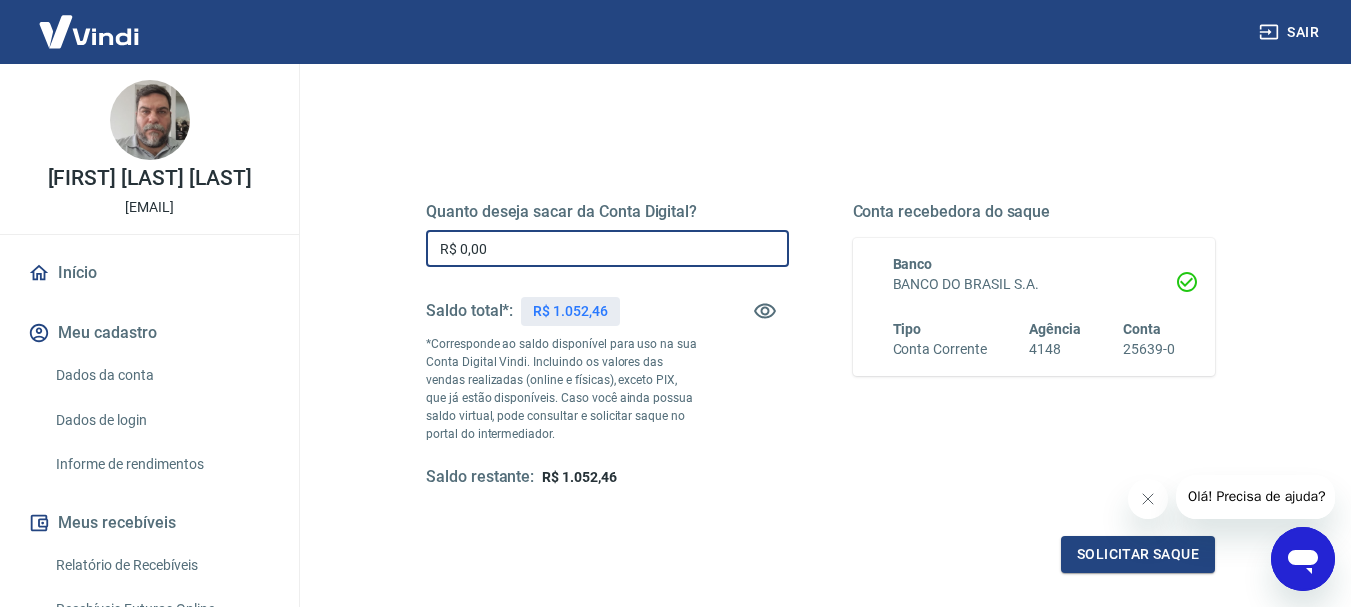 click on "R$ 0,00" at bounding box center [607, 248] 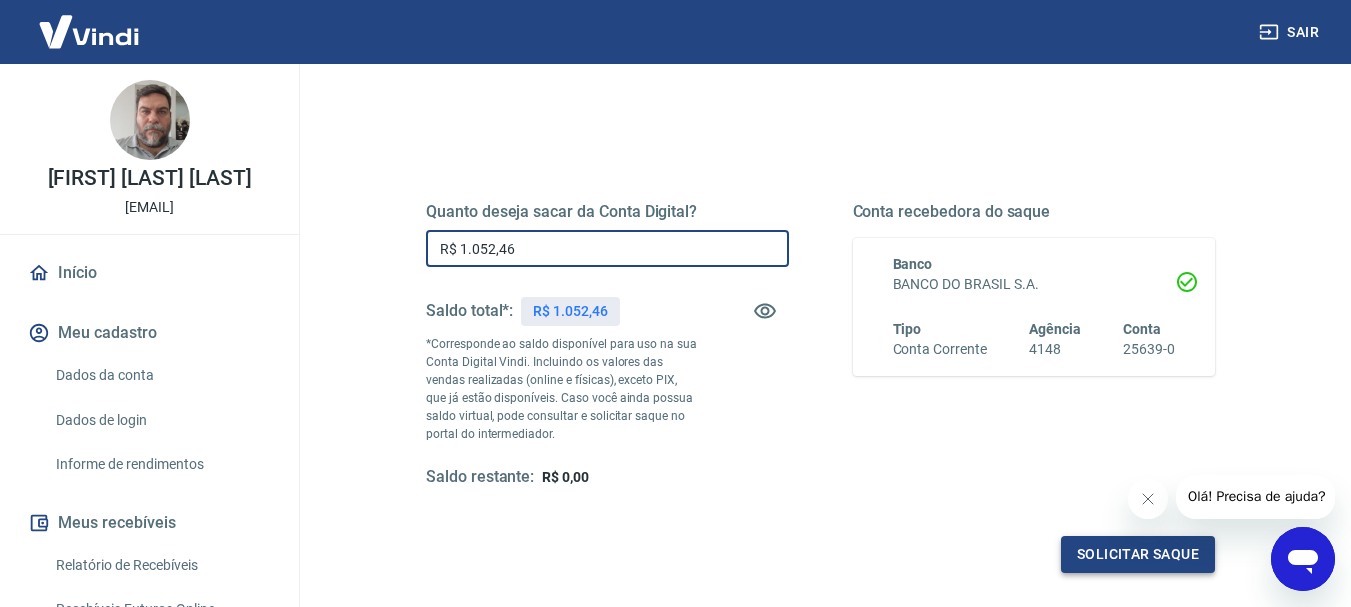 type on "R$ 1.052,46" 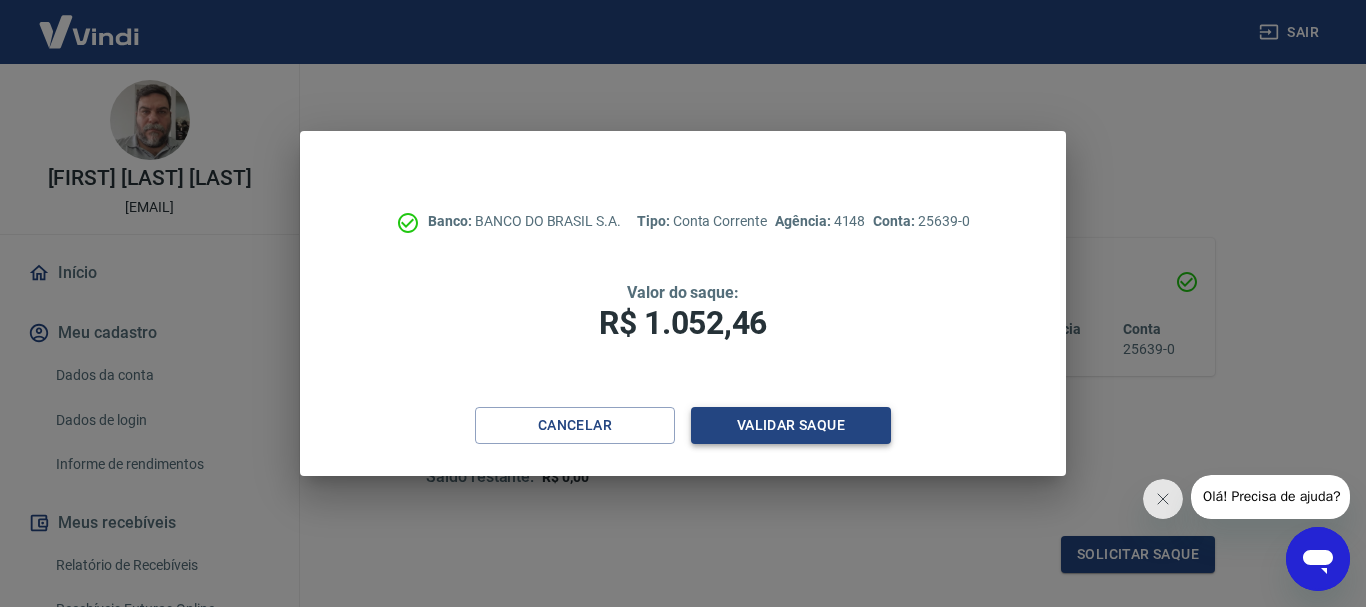 click on "Validar saque" at bounding box center (791, 425) 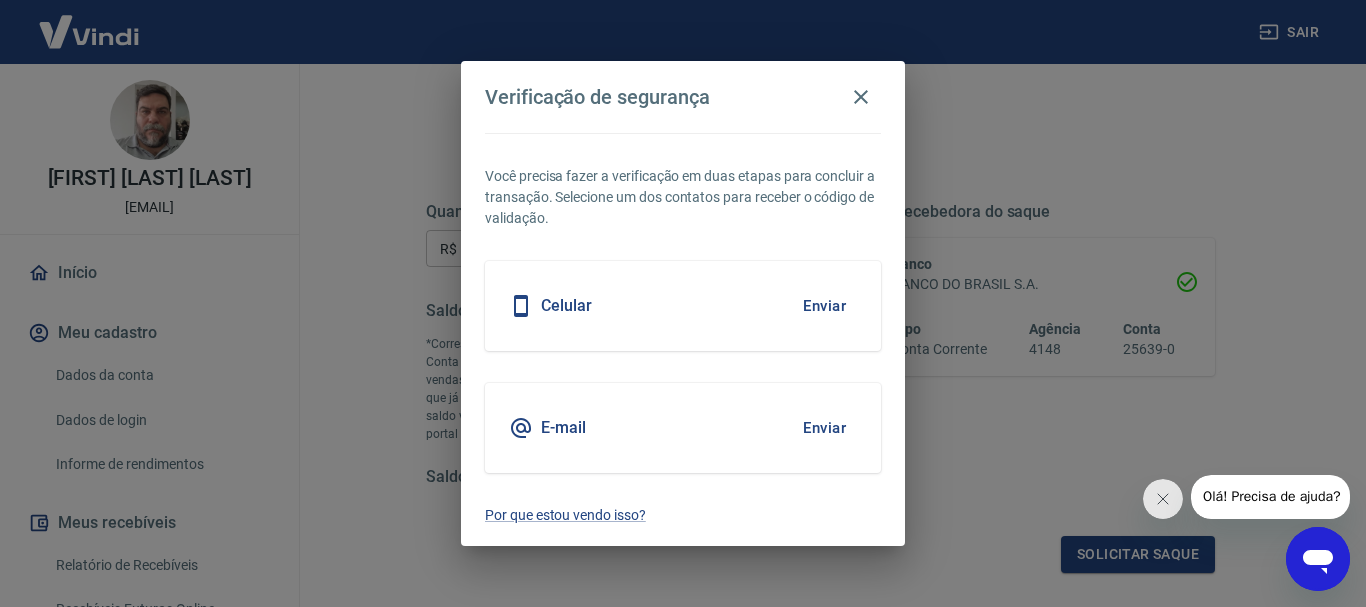 click on "Enviar" at bounding box center [824, 306] 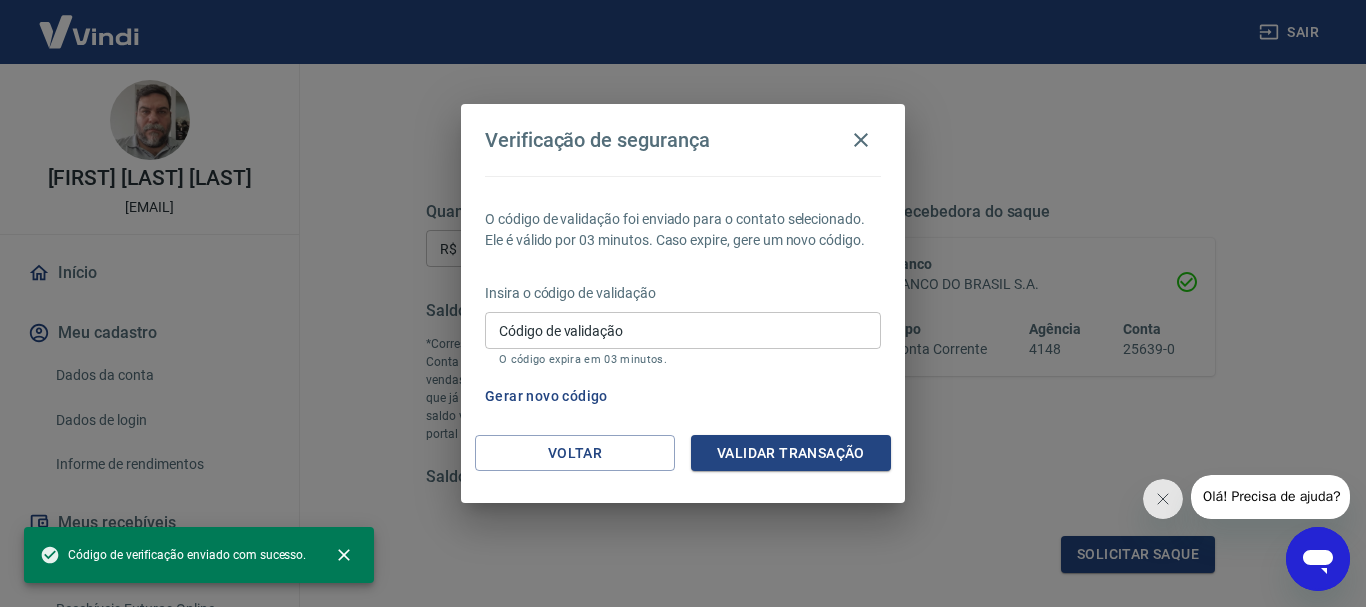 click on "Insira o código de validação Código de validação Código de validação O código expira em 03 minutos." at bounding box center [683, 326] 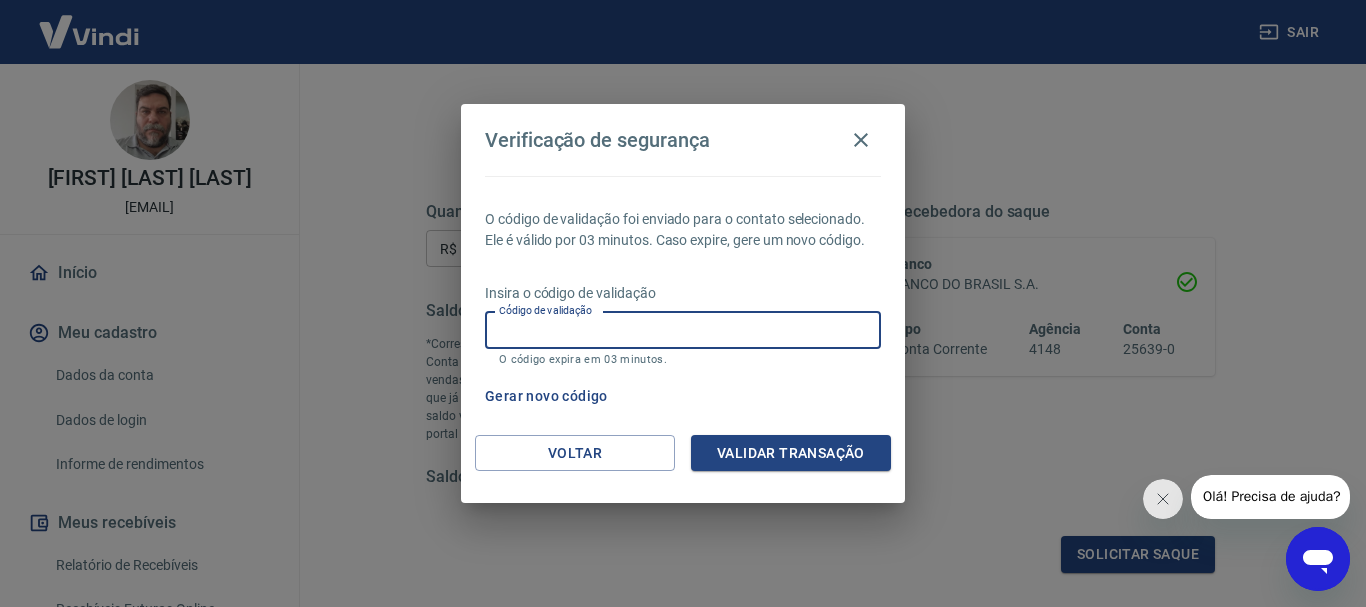 click on "Código de validação" at bounding box center (683, 330) 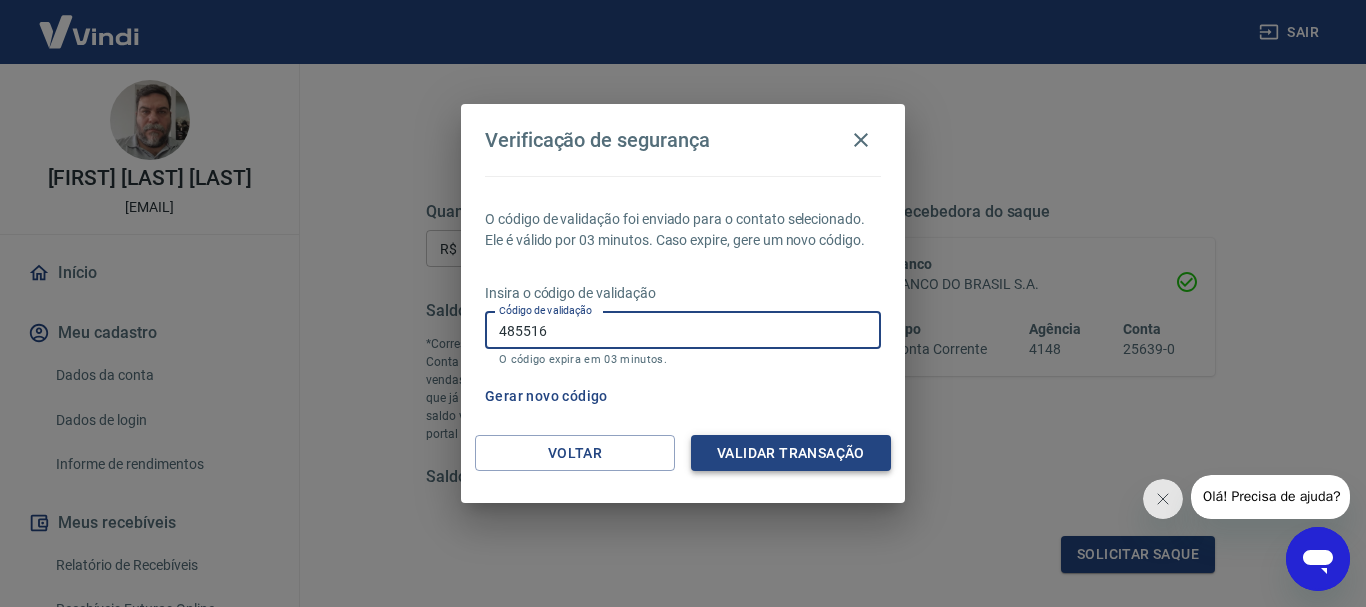 type on "485516" 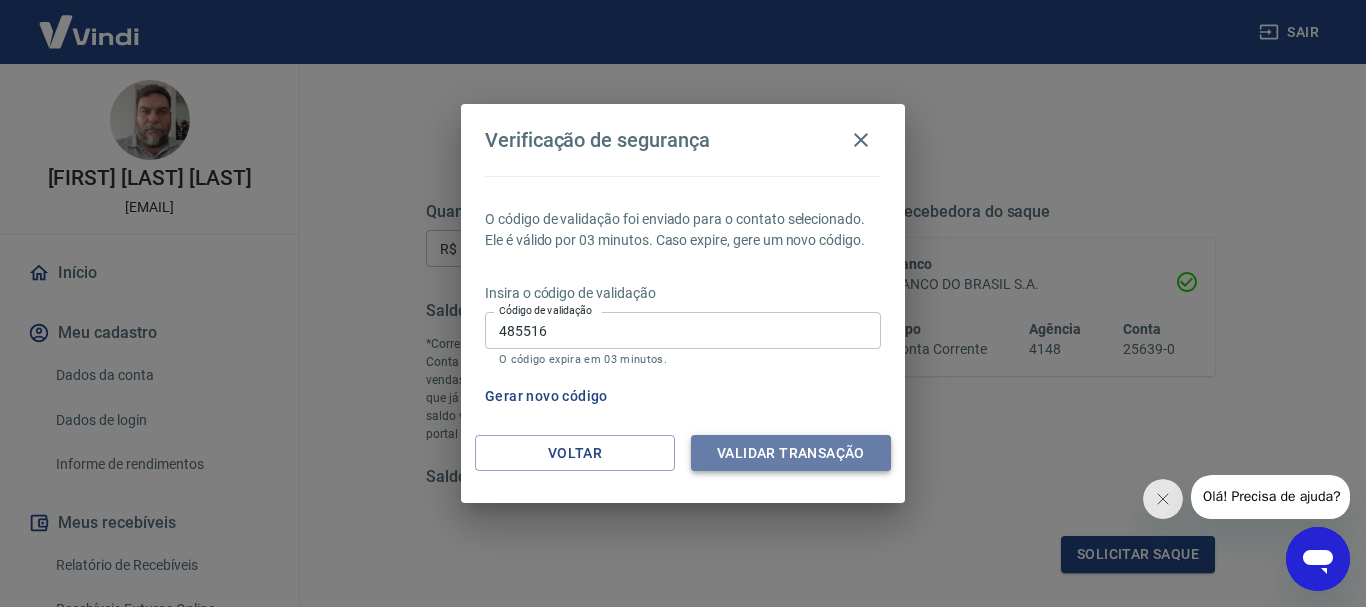 click on "Validar transação" at bounding box center [791, 453] 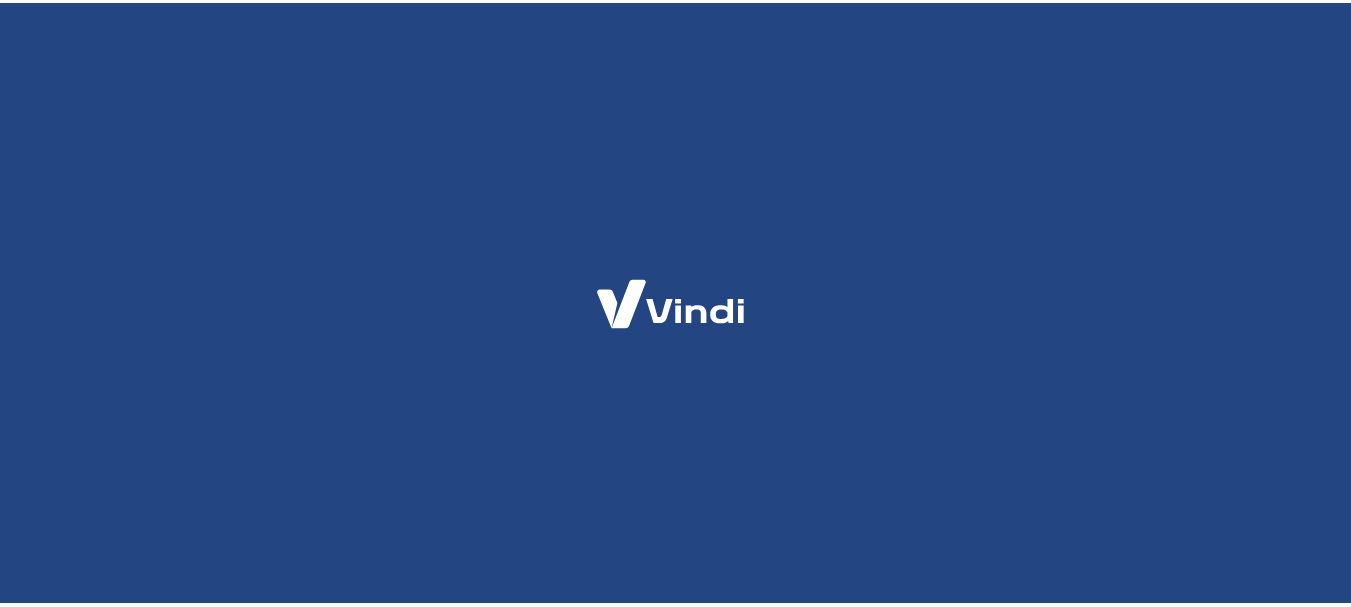 scroll, scrollTop: 0, scrollLeft: 0, axis: both 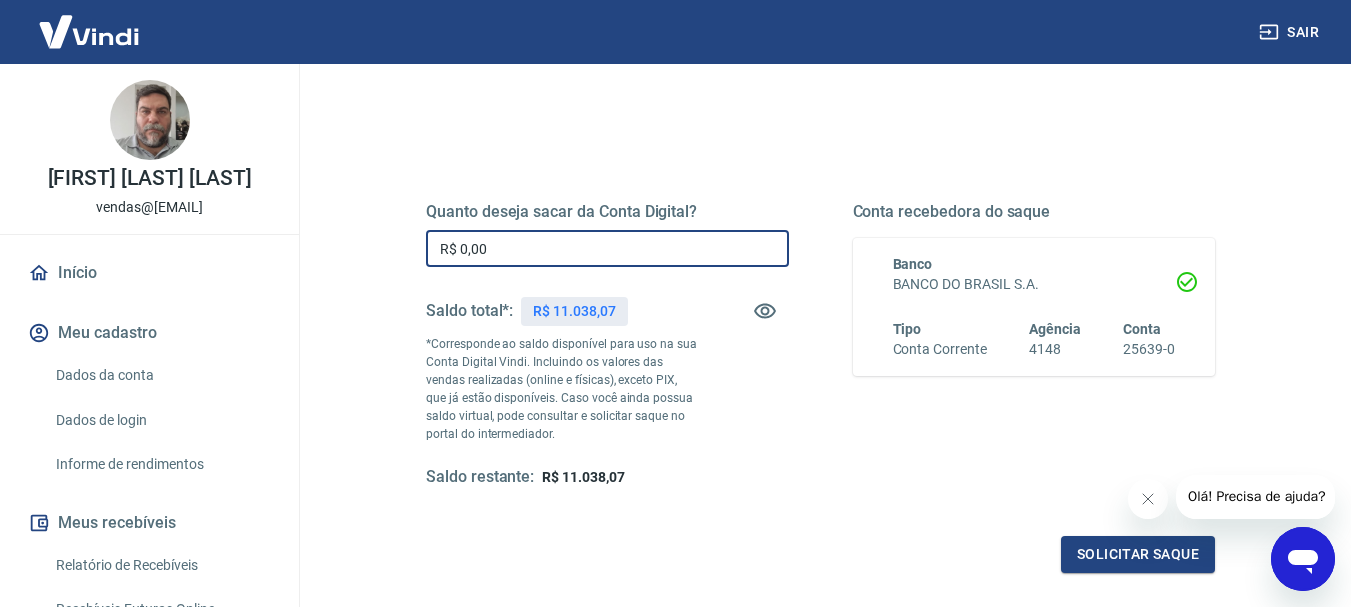click on "R$ 0,00" at bounding box center [607, 248] 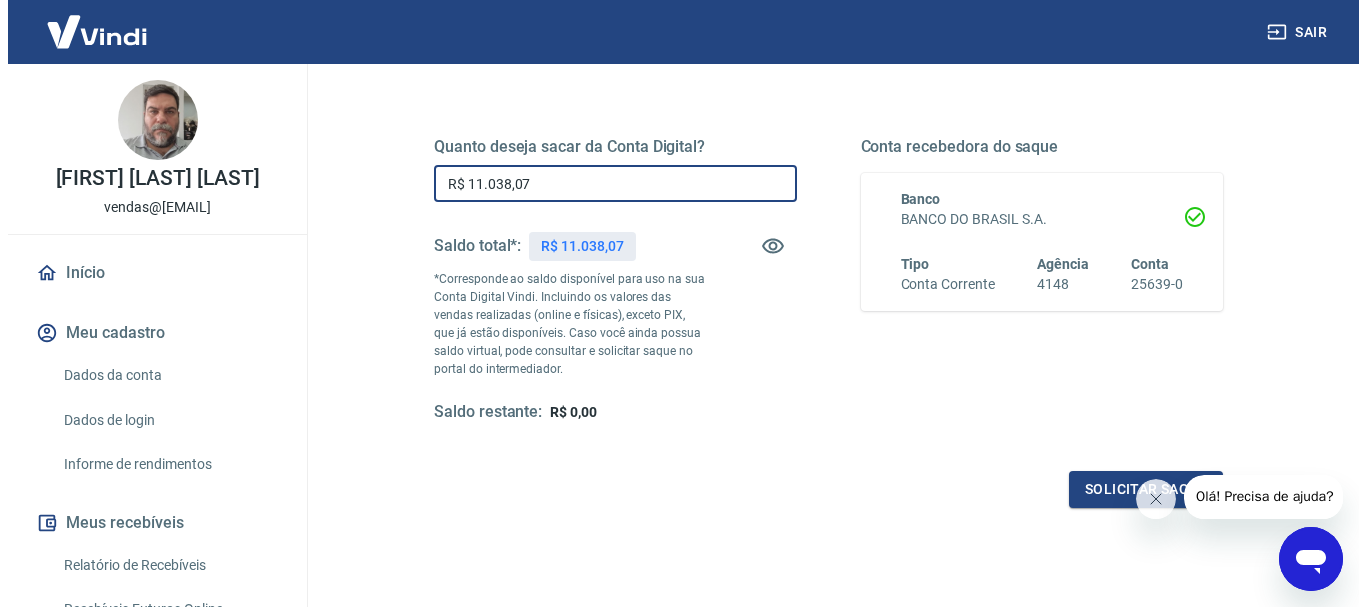 scroll, scrollTop: 300, scrollLeft: 0, axis: vertical 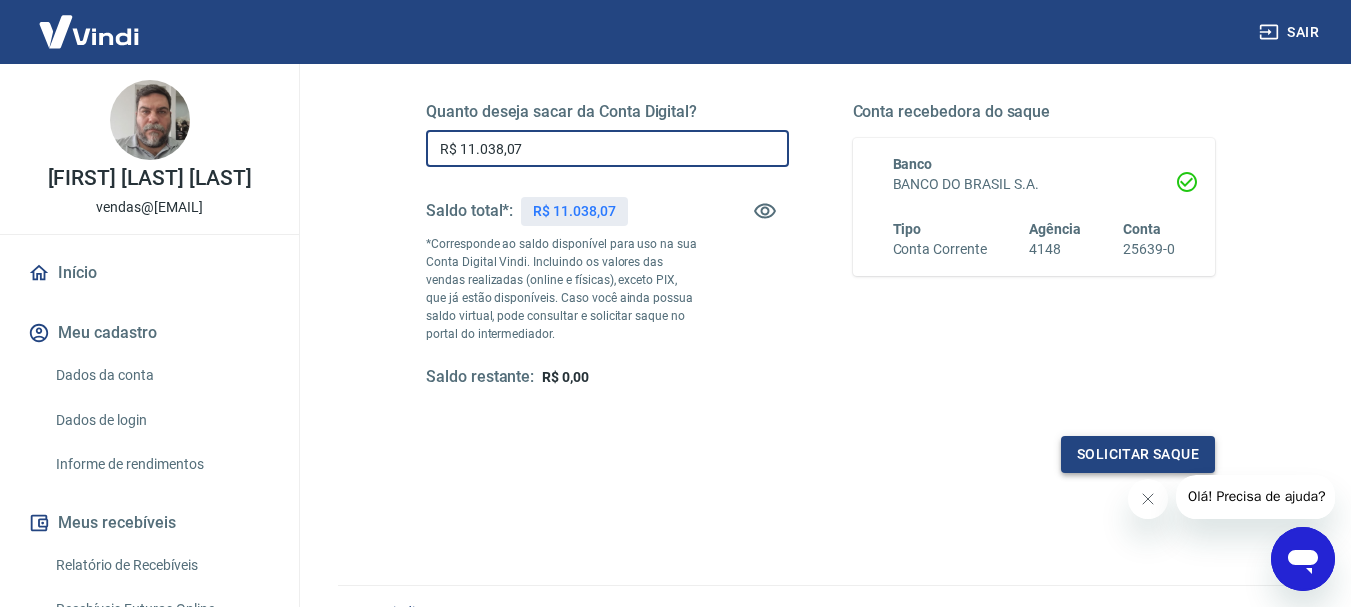 type on "R$ 11.038,07" 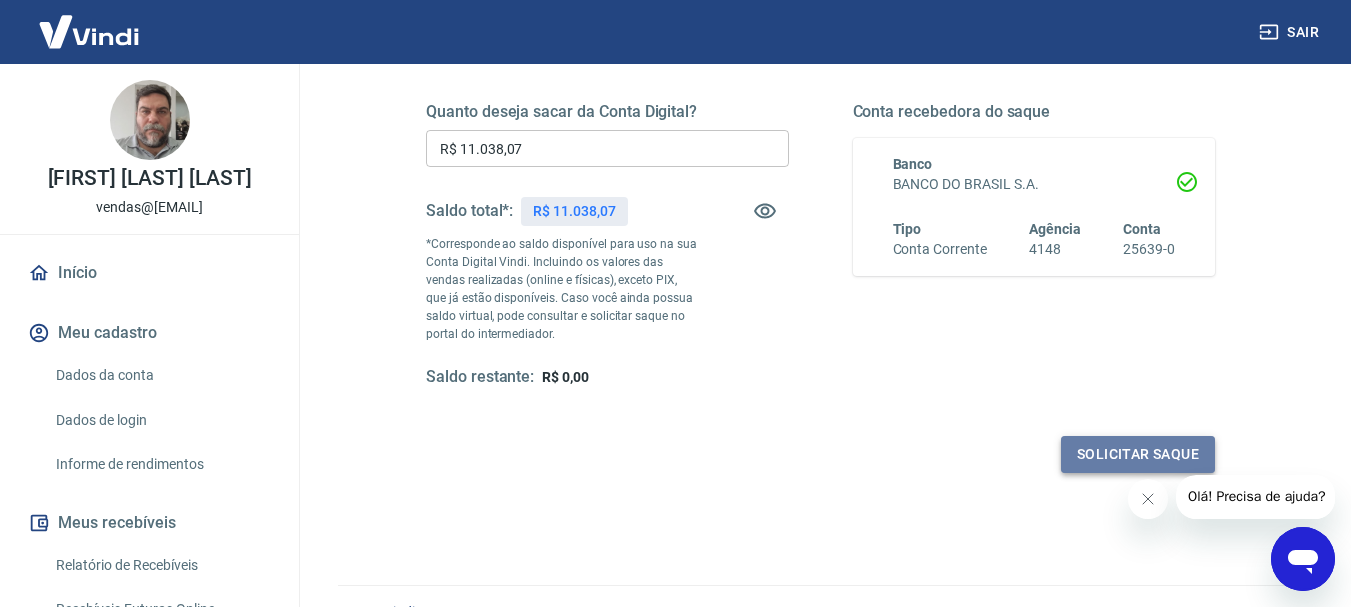click on "Solicitar saque" at bounding box center [1138, 454] 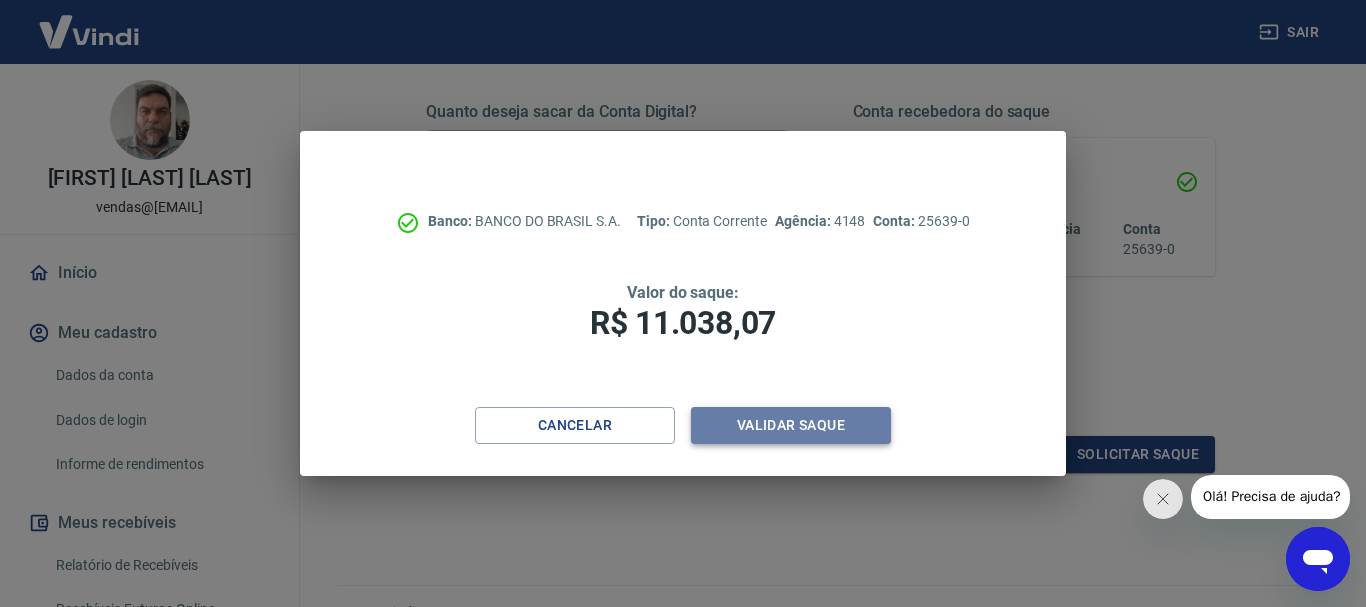 click on "Validar saque" at bounding box center (791, 425) 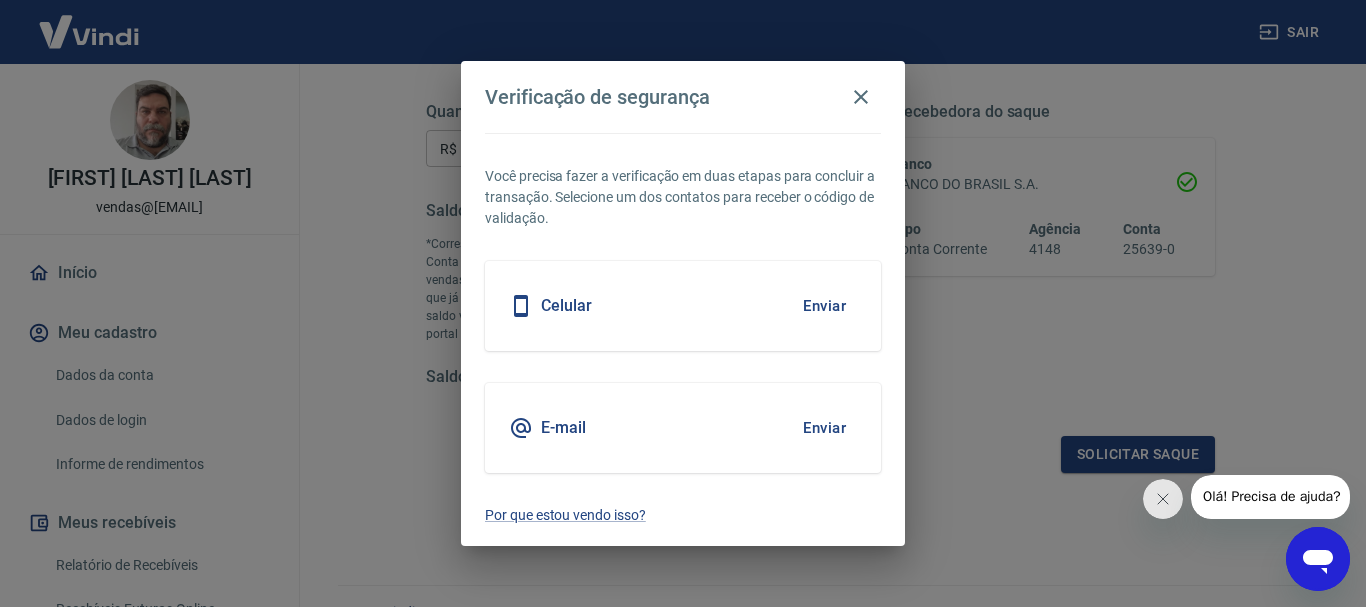click on "Enviar" at bounding box center [824, 306] 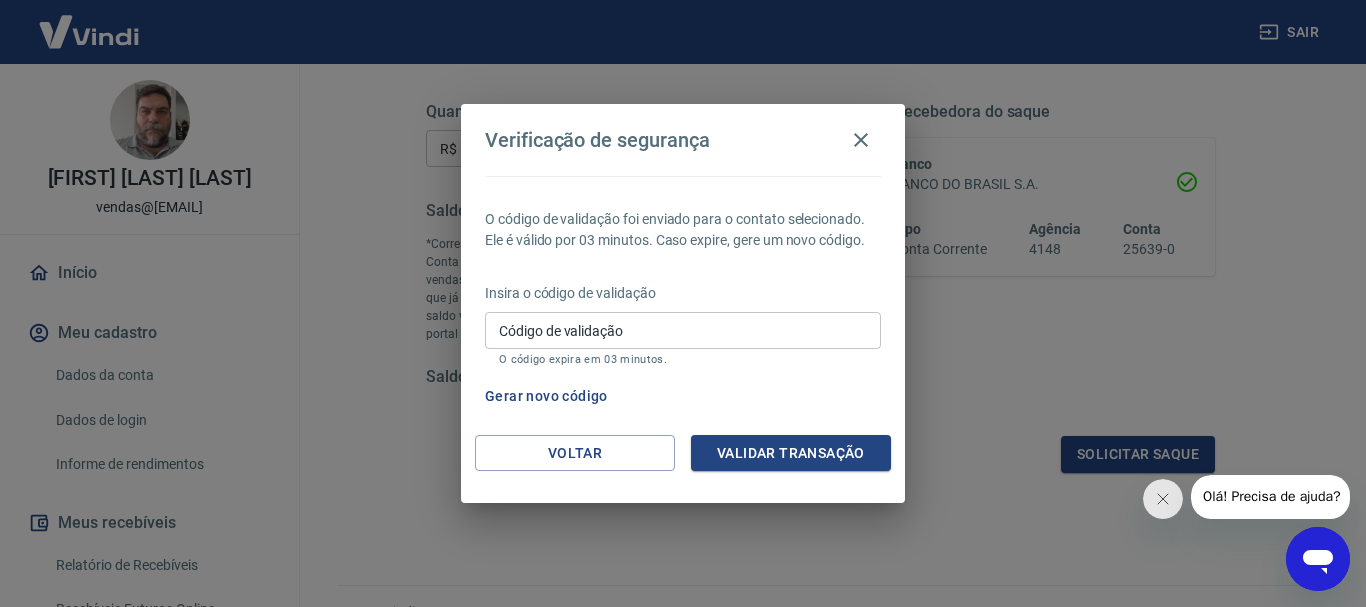 click on "Código de validação" at bounding box center (683, 330) 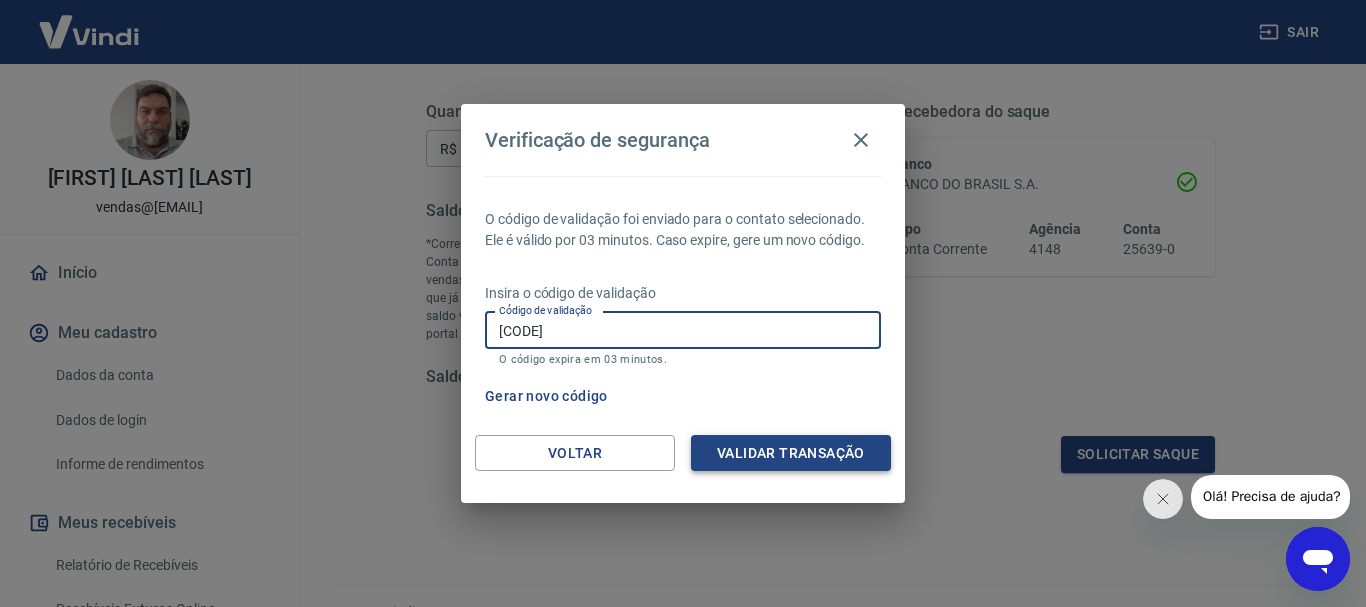 type on "434680" 